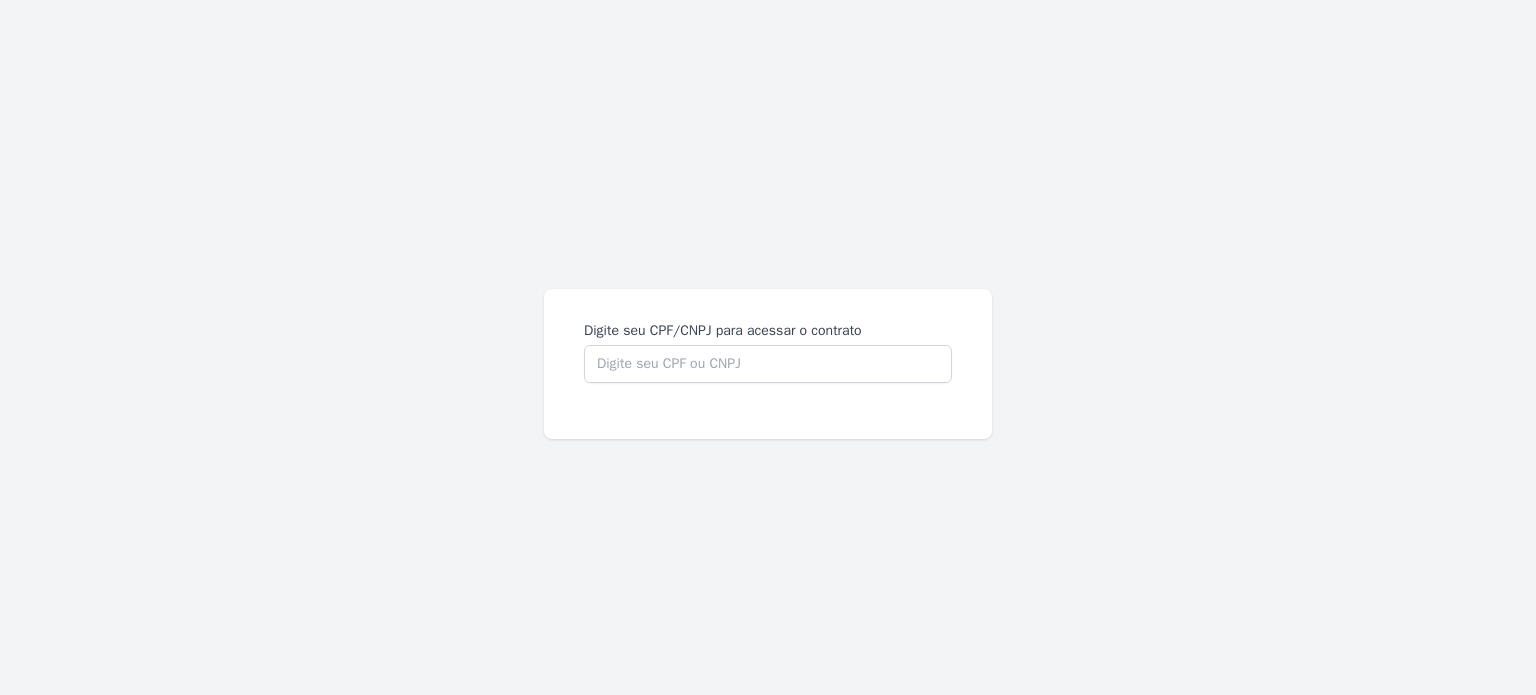 scroll, scrollTop: 0, scrollLeft: 0, axis: both 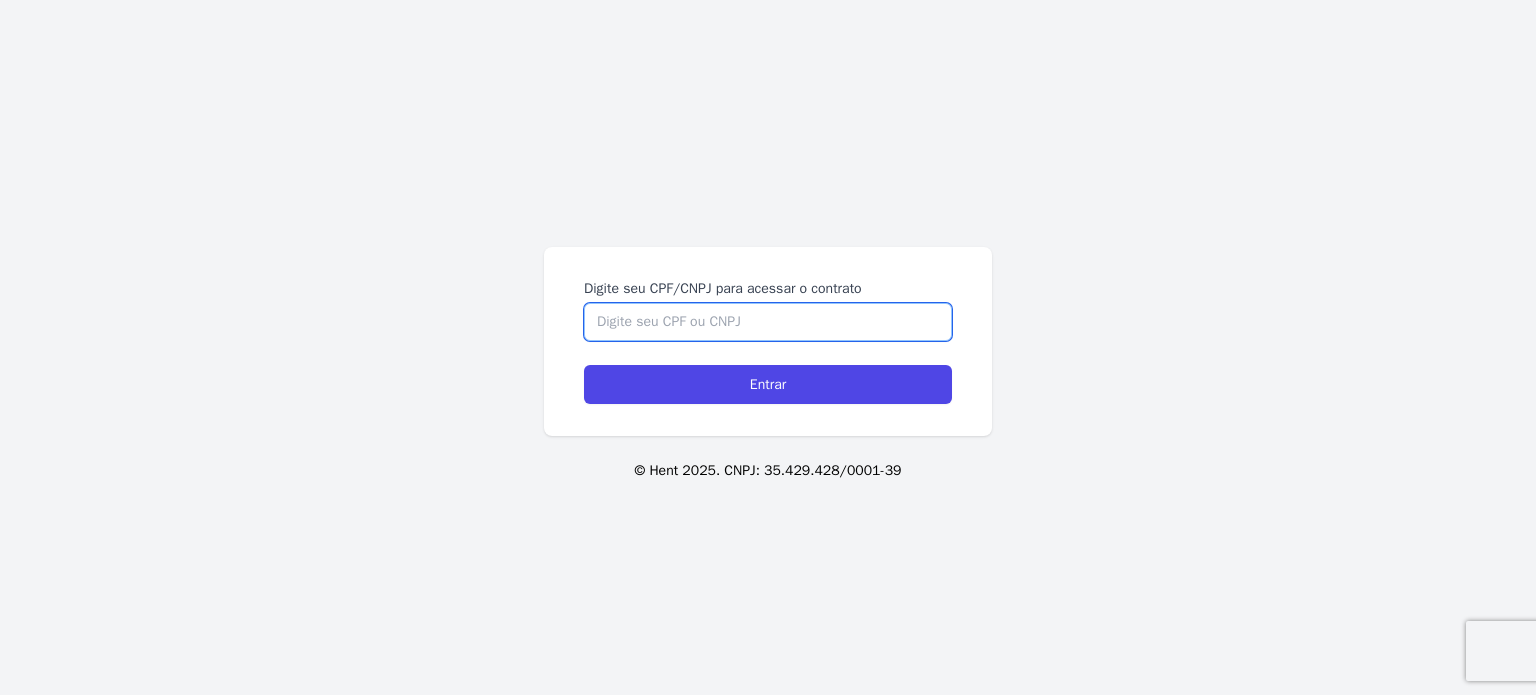click on "Digite seu CPF/CNPJ para acessar o contrato" at bounding box center [768, 322] 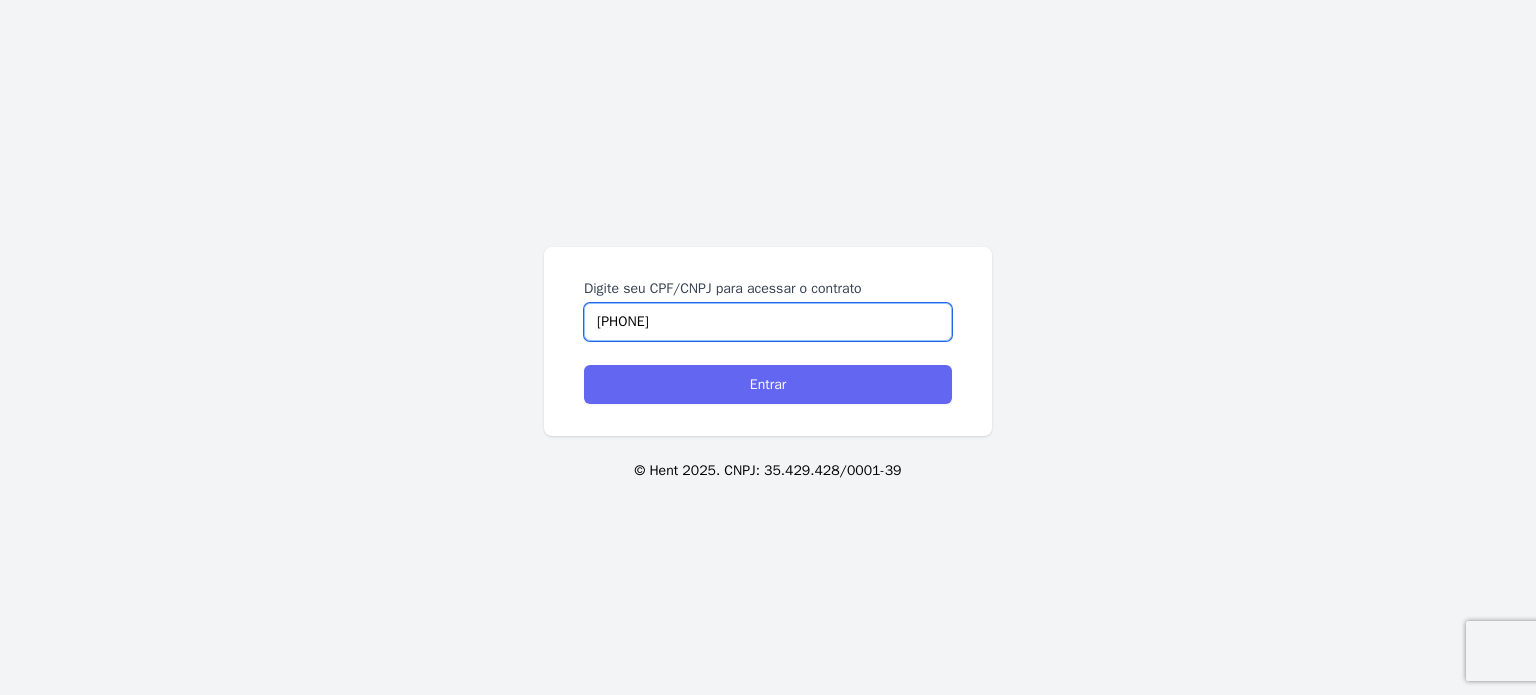 type on "[NUMBER]" 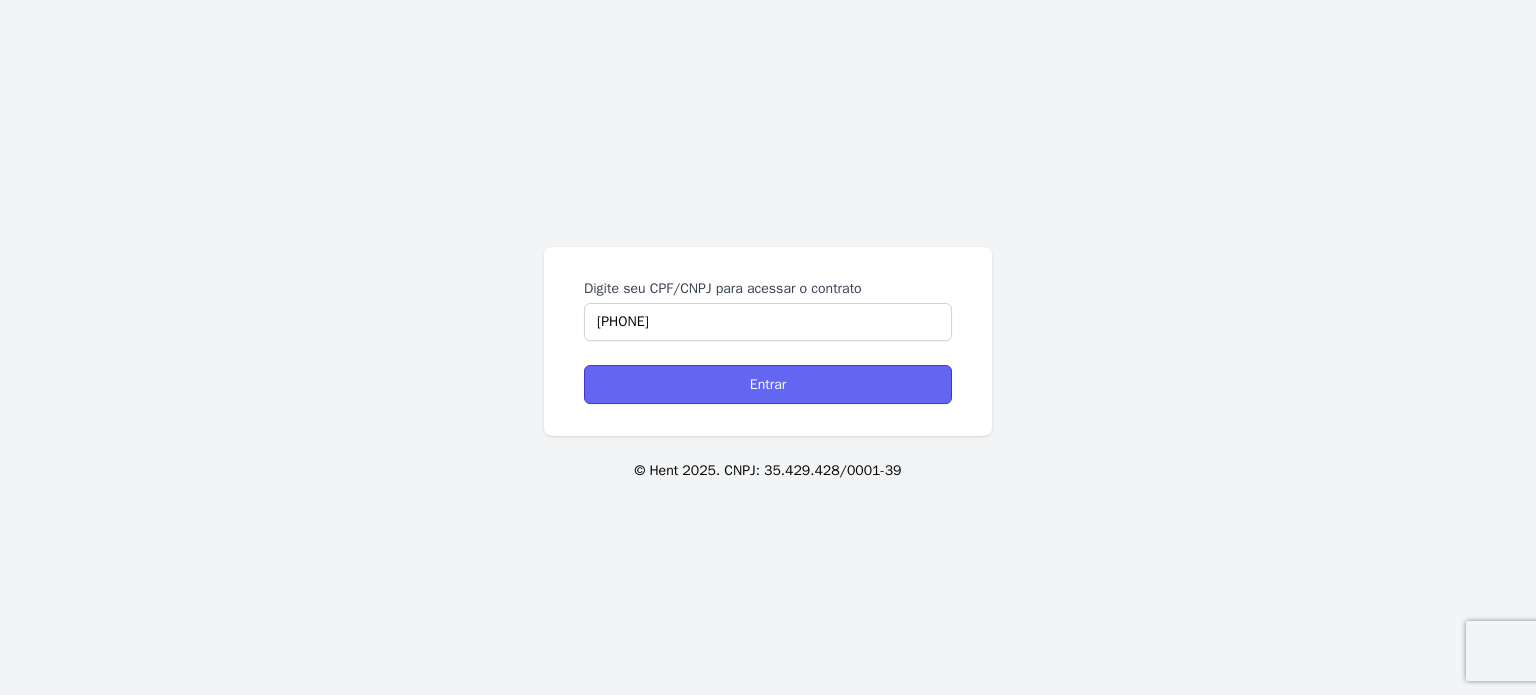 click on "Entrar" at bounding box center (768, 384) 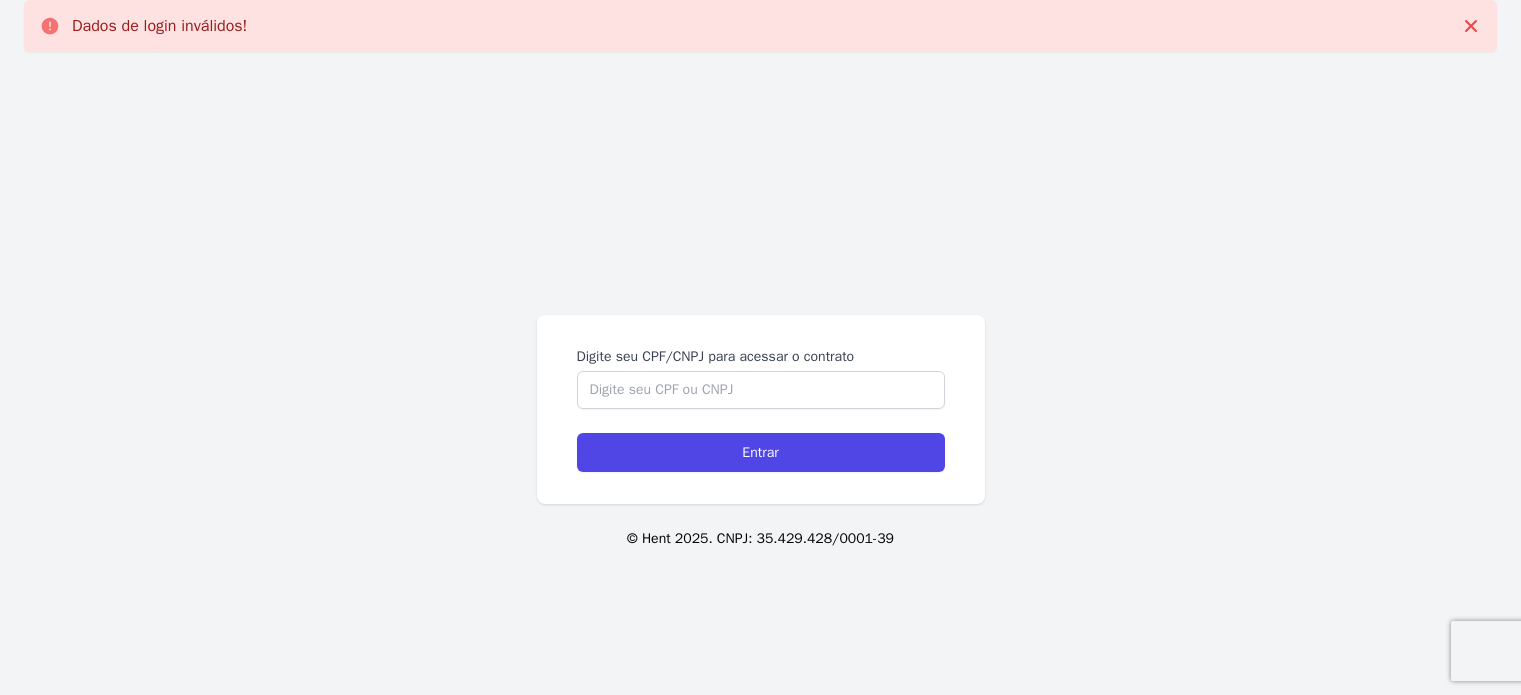 scroll, scrollTop: 0, scrollLeft: 0, axis: both 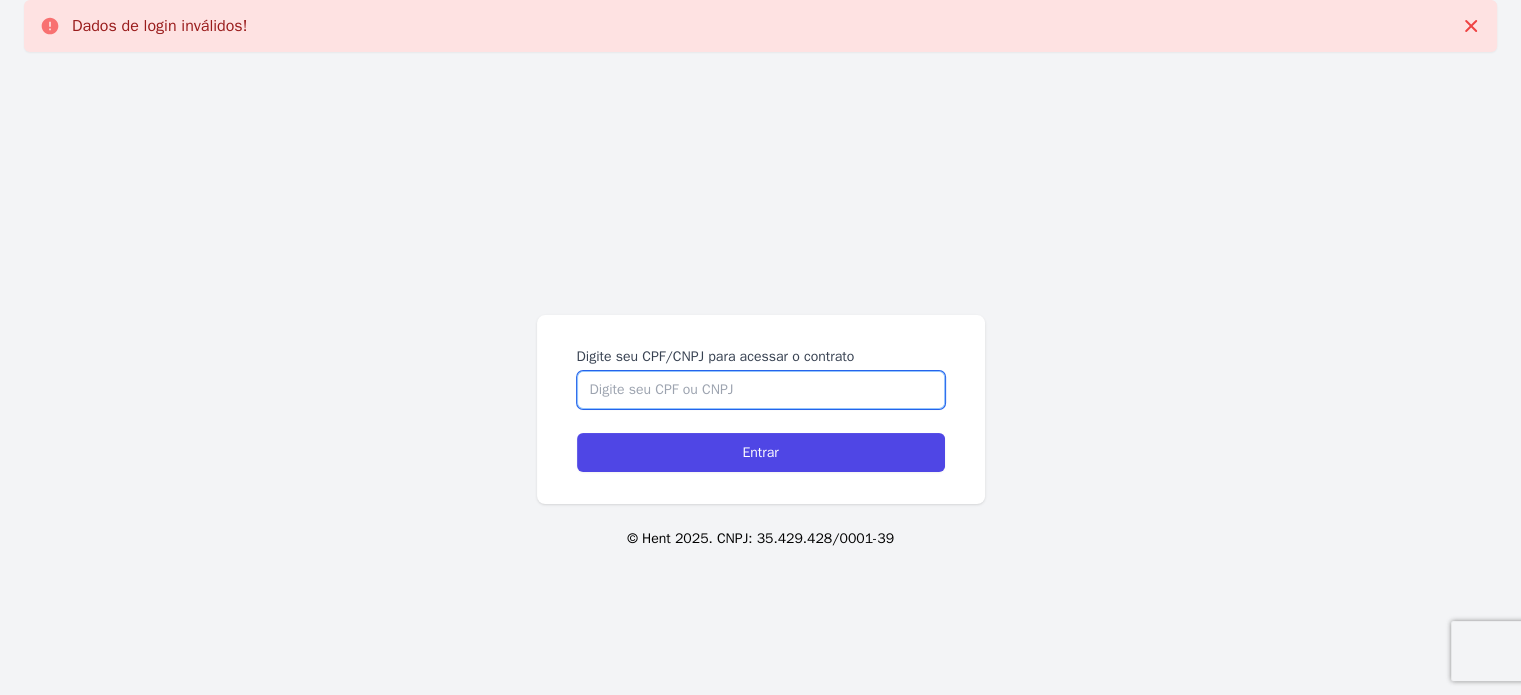 click on "Digite seu CPF/CNPJ para acessar o contrato" at bounding box center [761, 390] 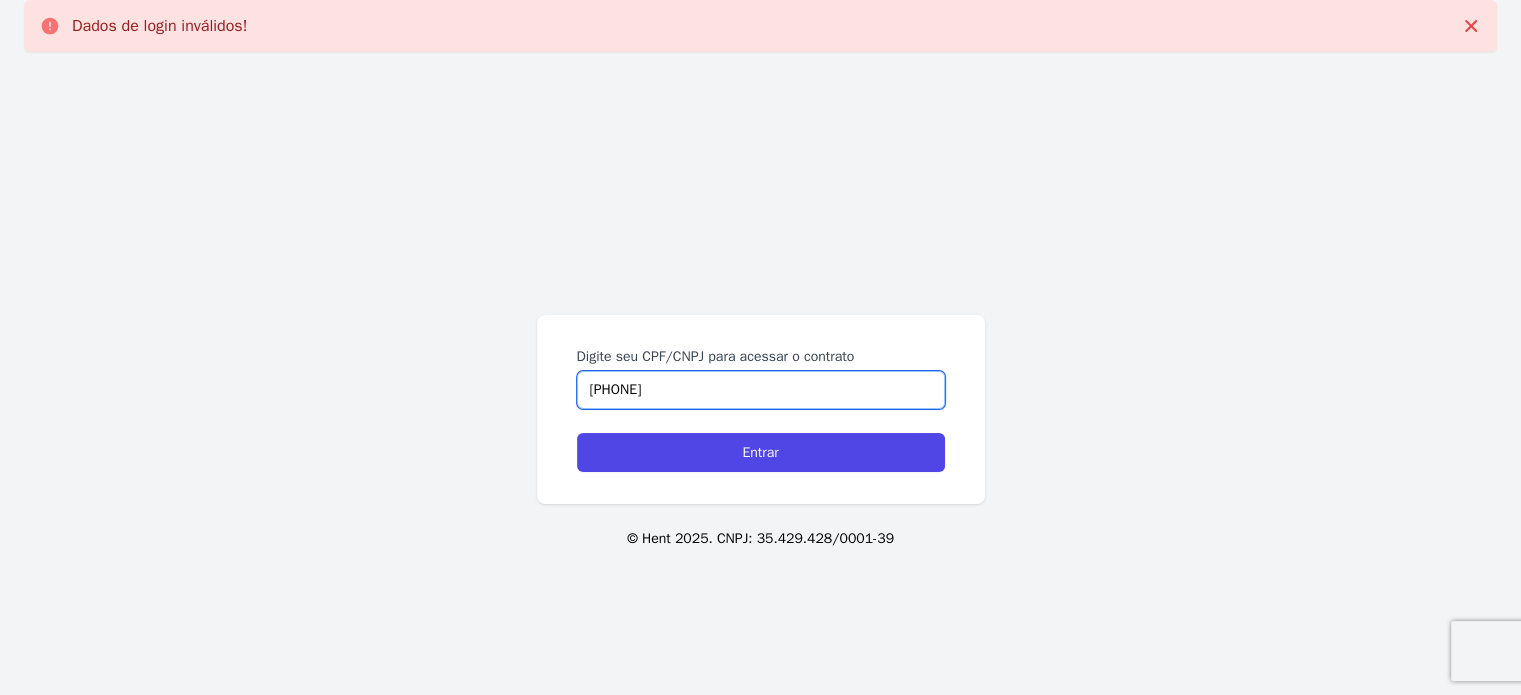 type on "[PHONE]" 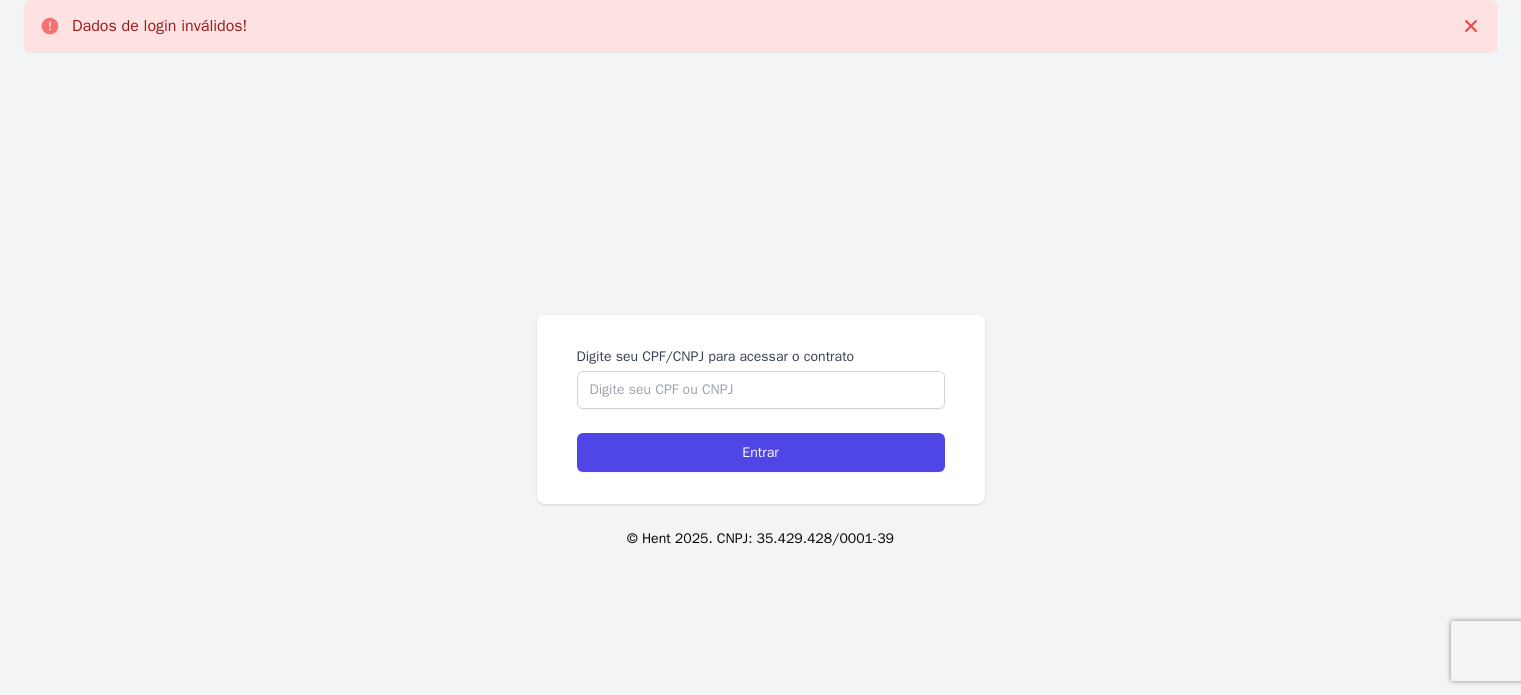 scroll, scrollTop: 0, scrollLeft: 0, axis: both 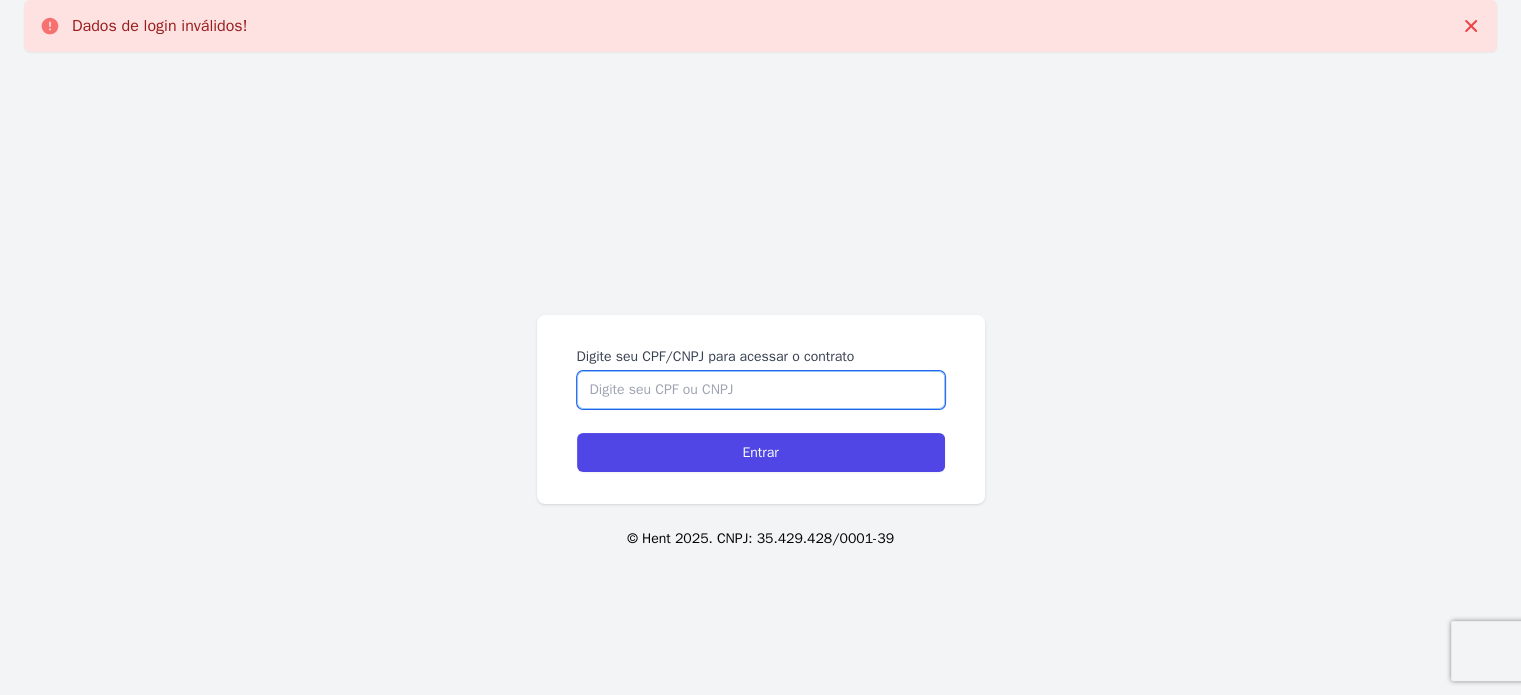 click on "Digite seu CPF/CNPJ para acessar o contrato" at bounding box center [761, 390] 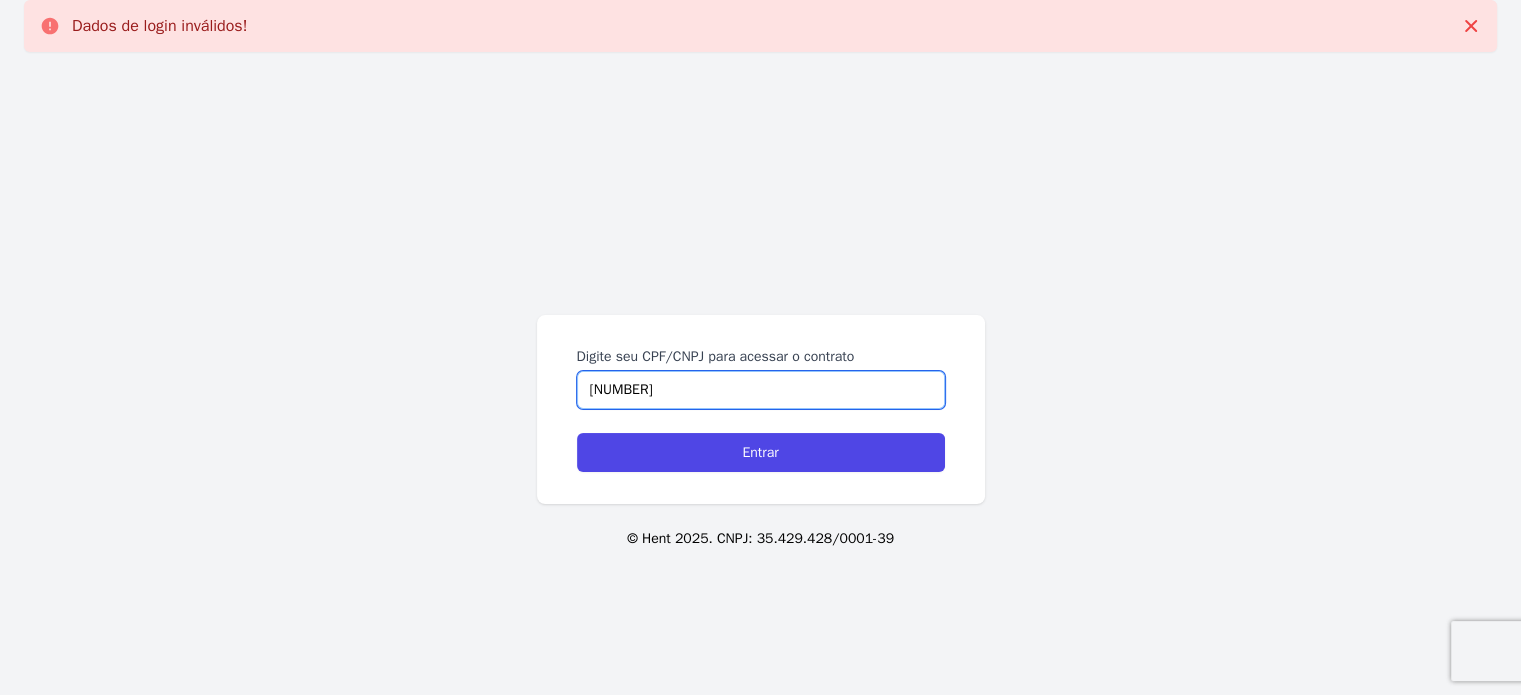 type on "[NUMBER]" 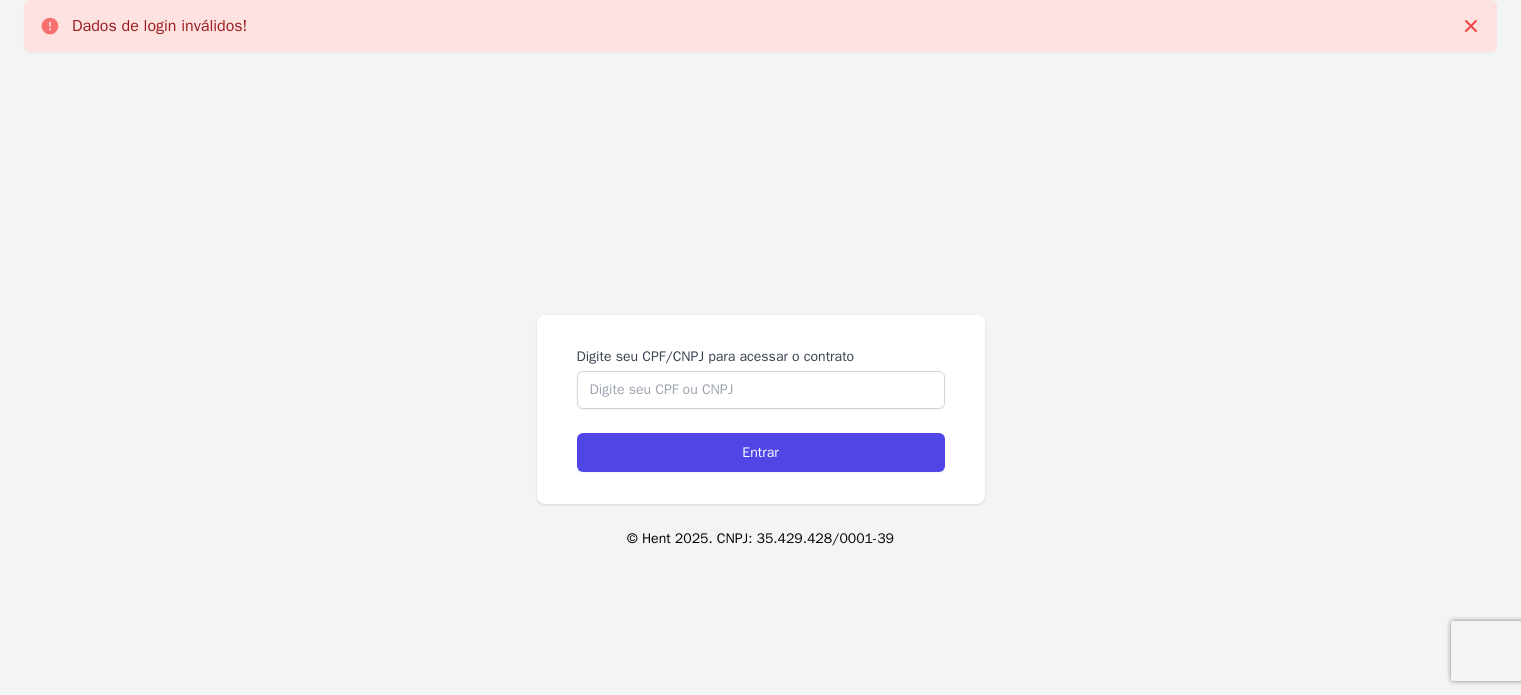 scroll, scrollTop: 0, scrollLeft: 0, axis: both 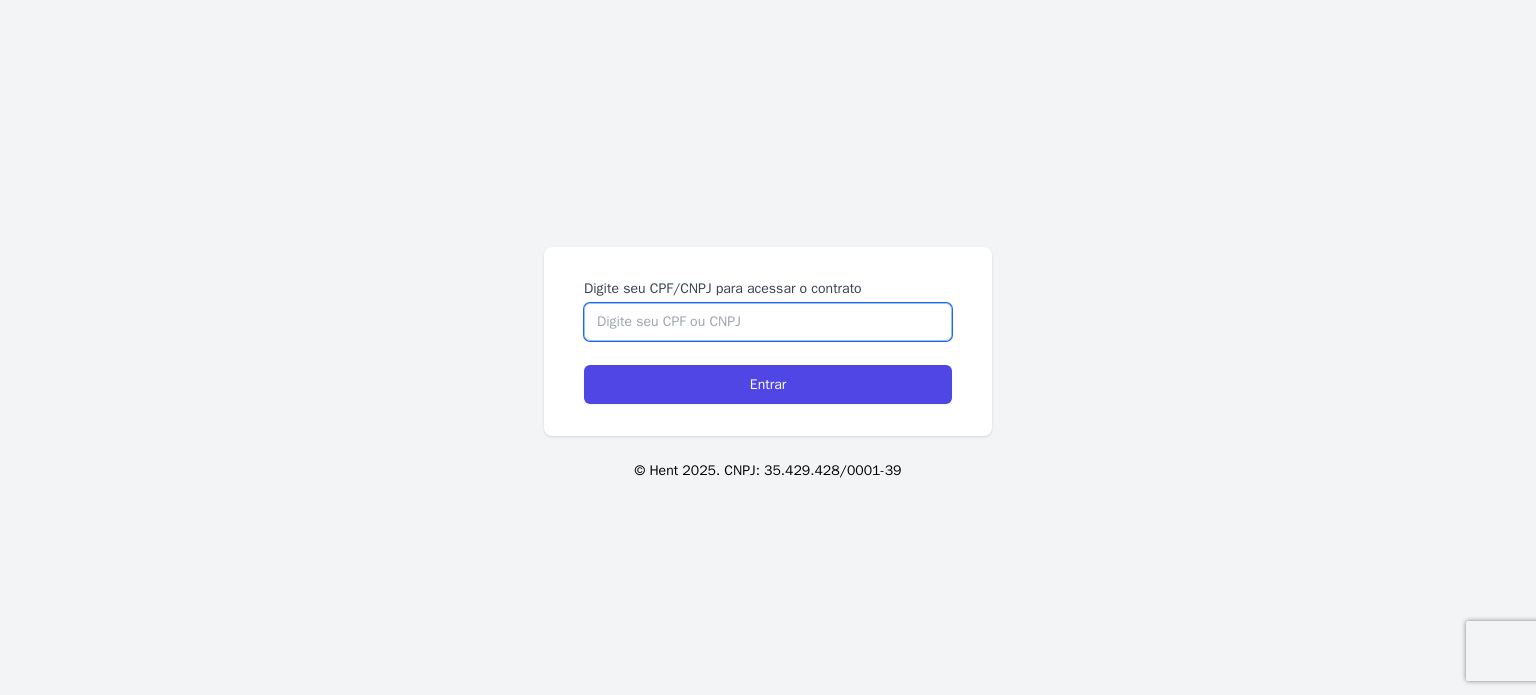 click on "Digite seu CPF/CNPJ para acessar o contrato" at bounding box center [768, 322] 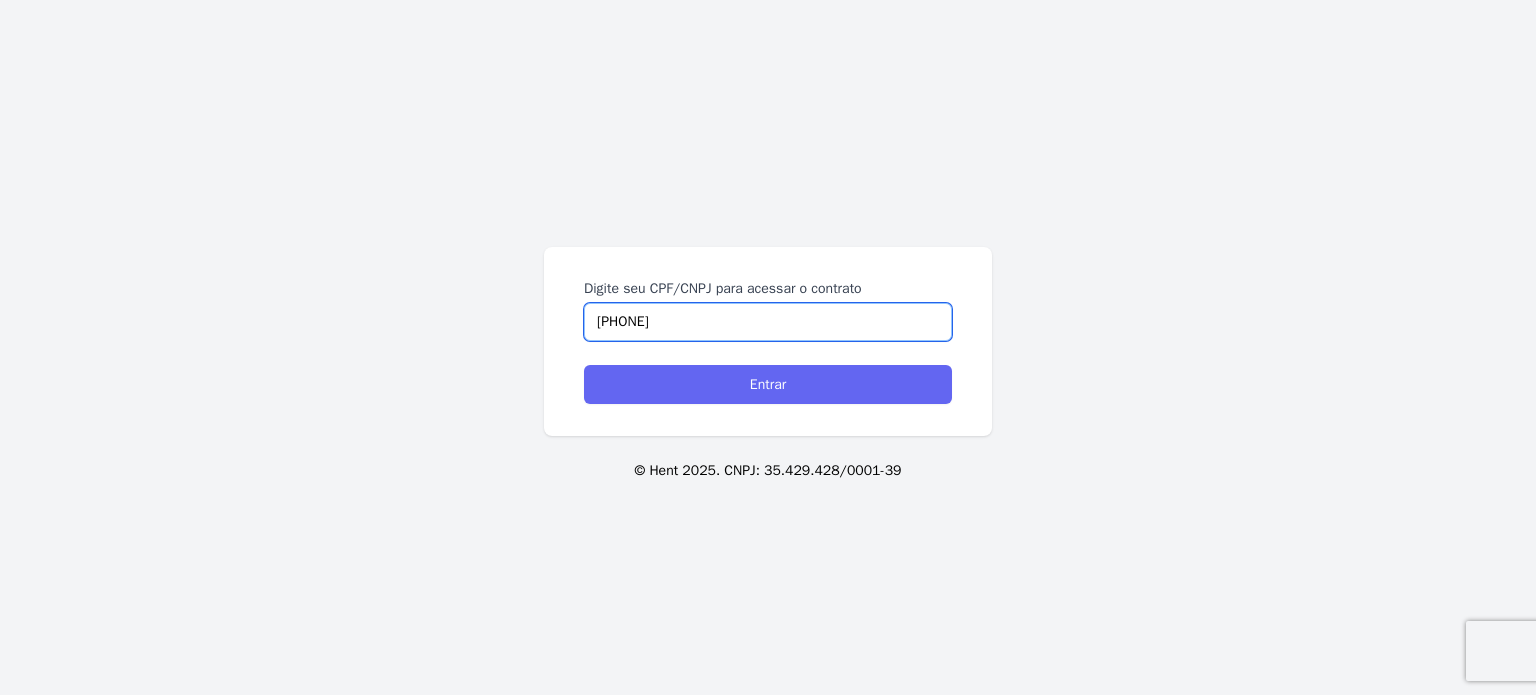 type on "[PHONE]" 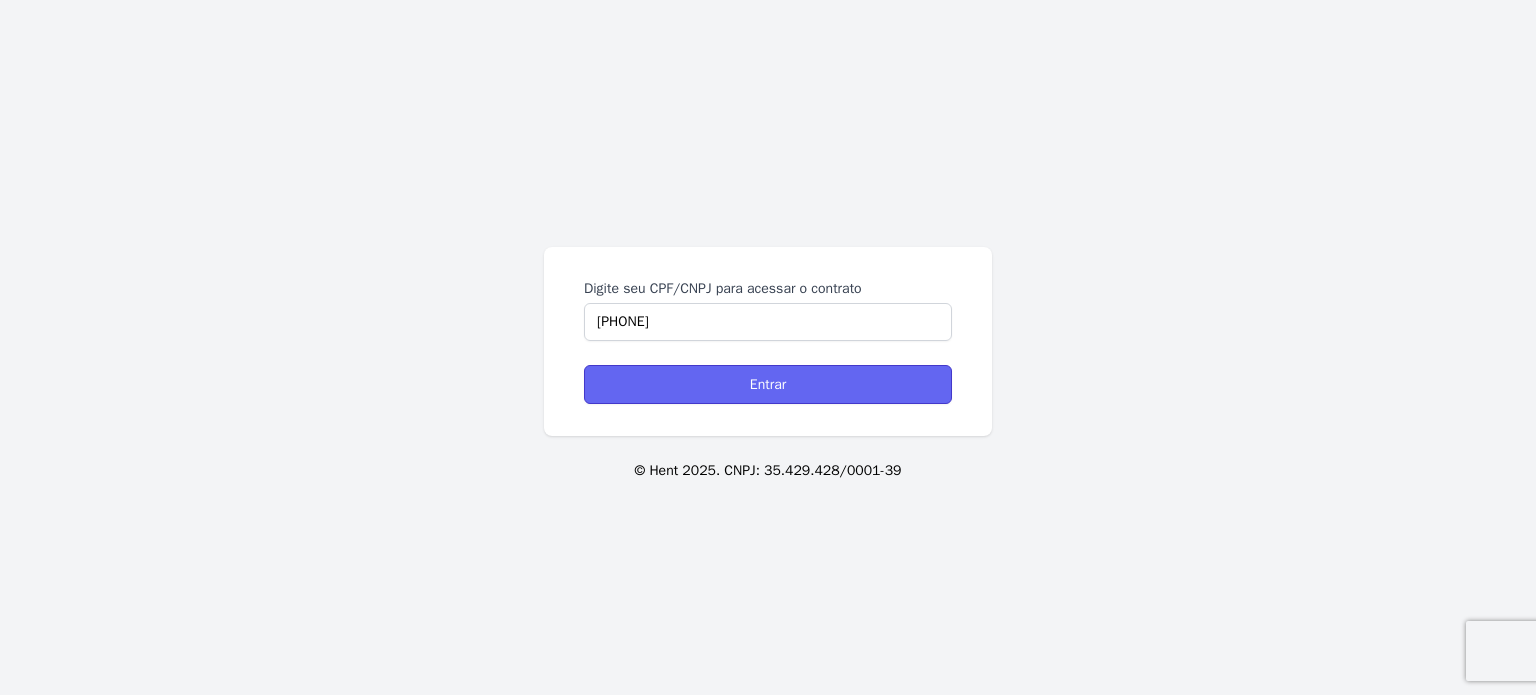 click on "Entrar" at bounding box center (768, 384) 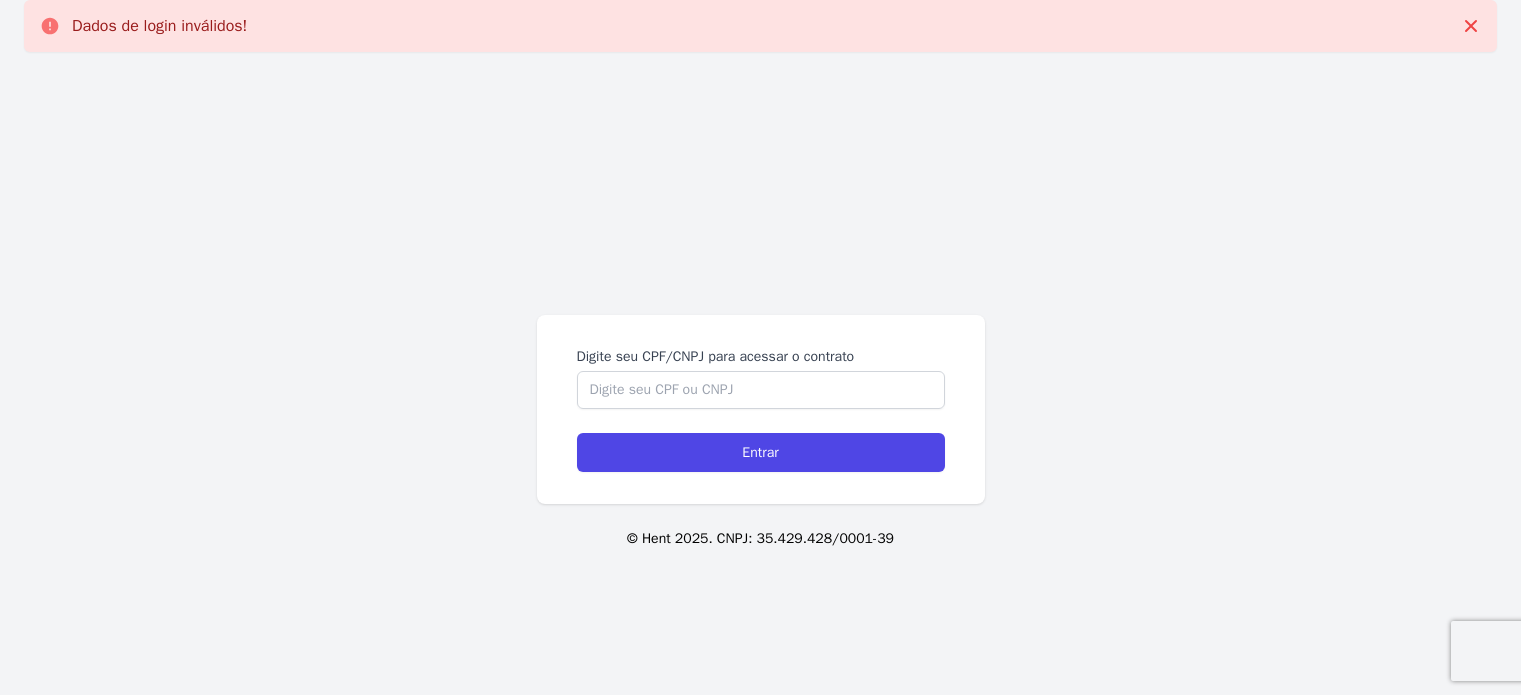 scroll, scrollTop: 0, scrollLeft: 0, axis: both 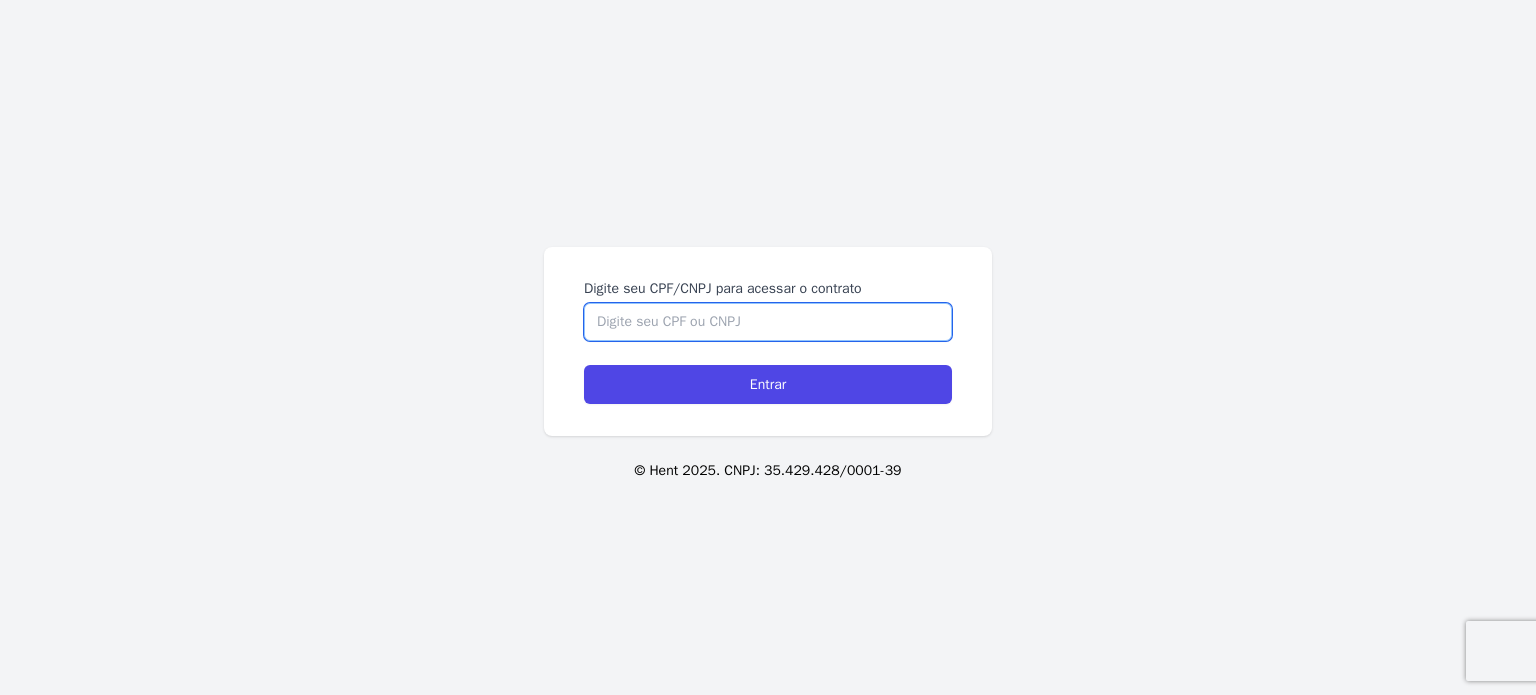 click on "Digite seu CPF/CNPJ para acessar o contrato" at bounding box center [768, 322] 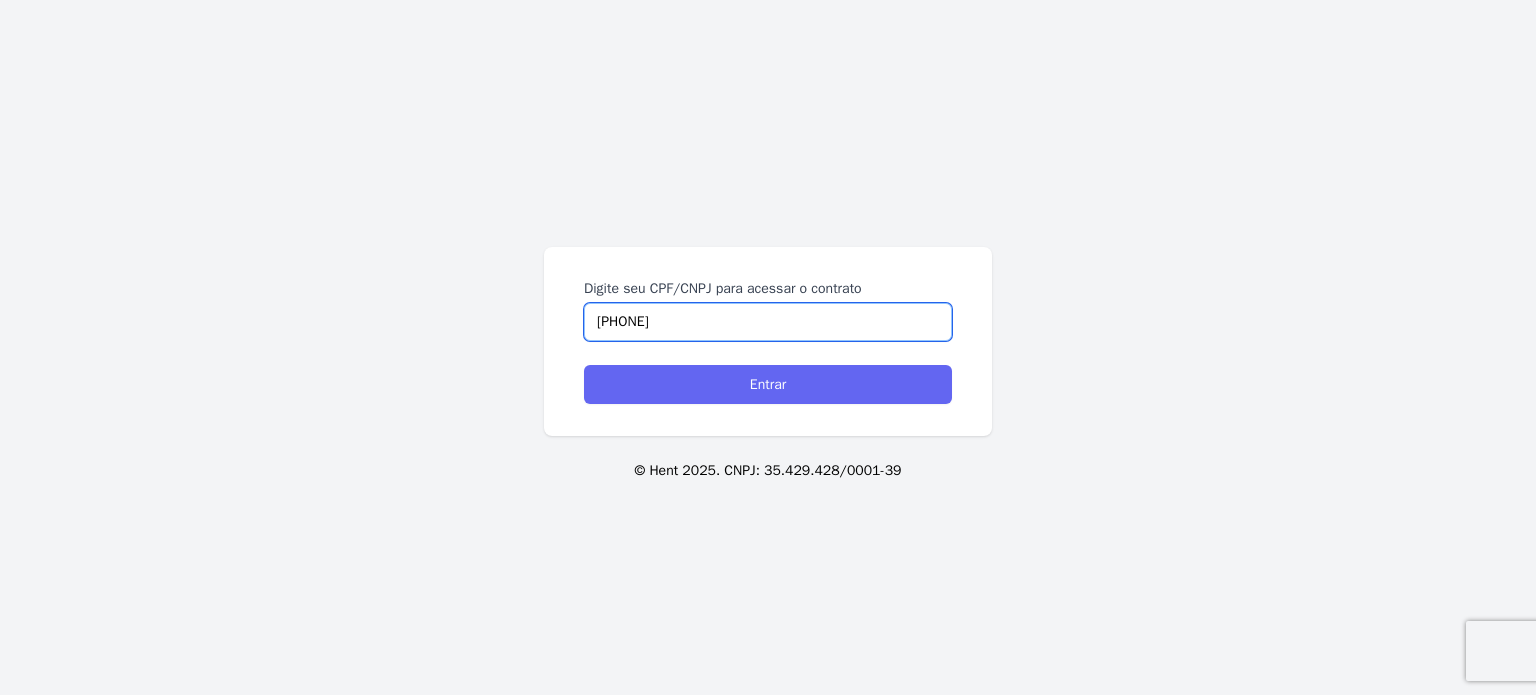 type on "[PHONE]" 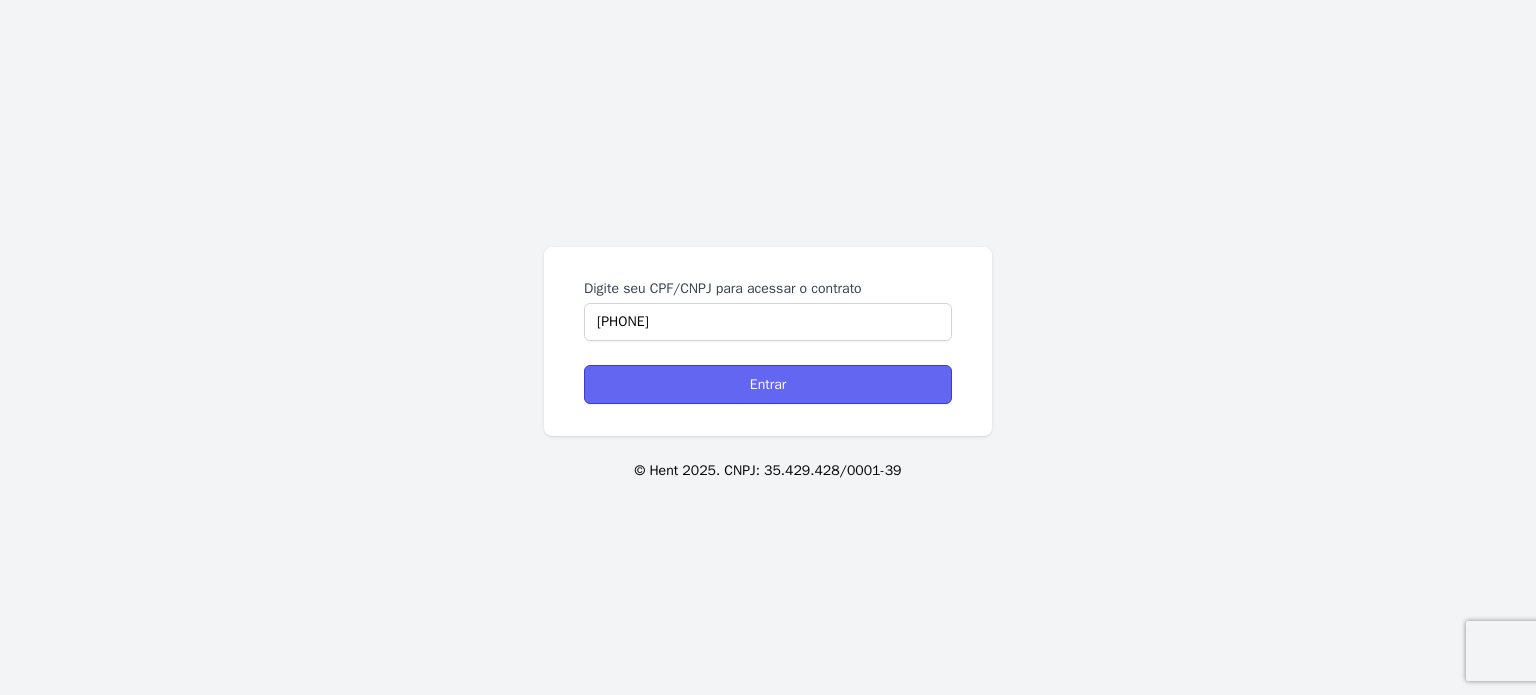 click on "Entrar" at bounding box center [768, 384] 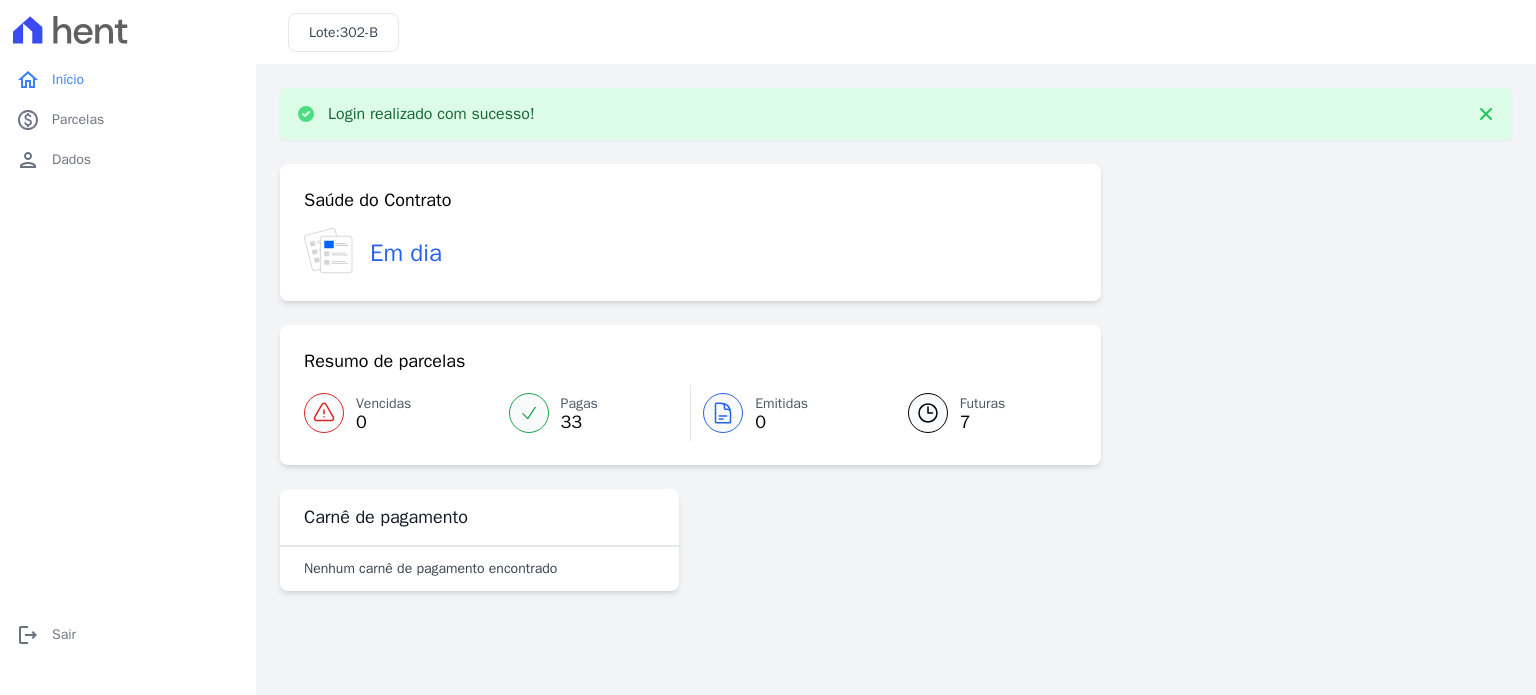 scroll, scrollTop: 0, scrollLeft: 0, axis: both 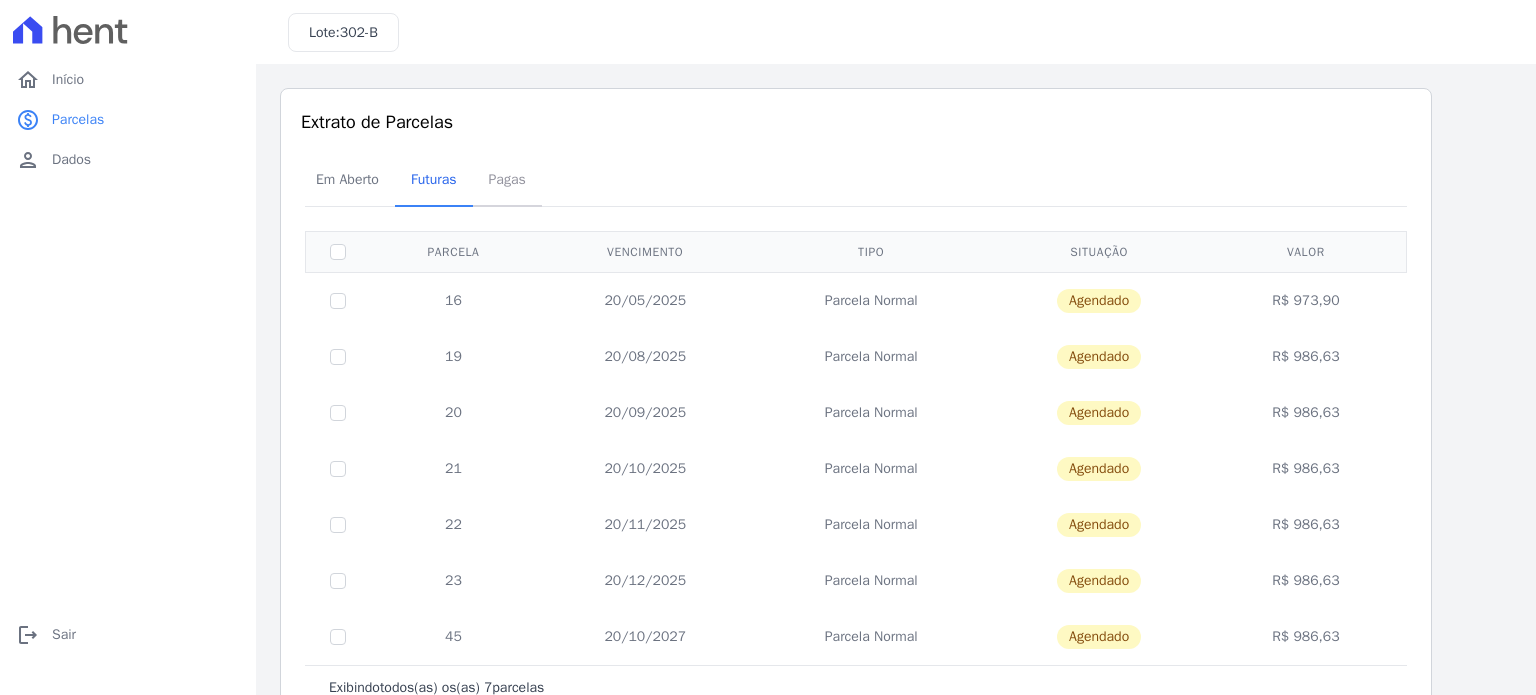 click on "Pagas" at bounding box center (507, 179) 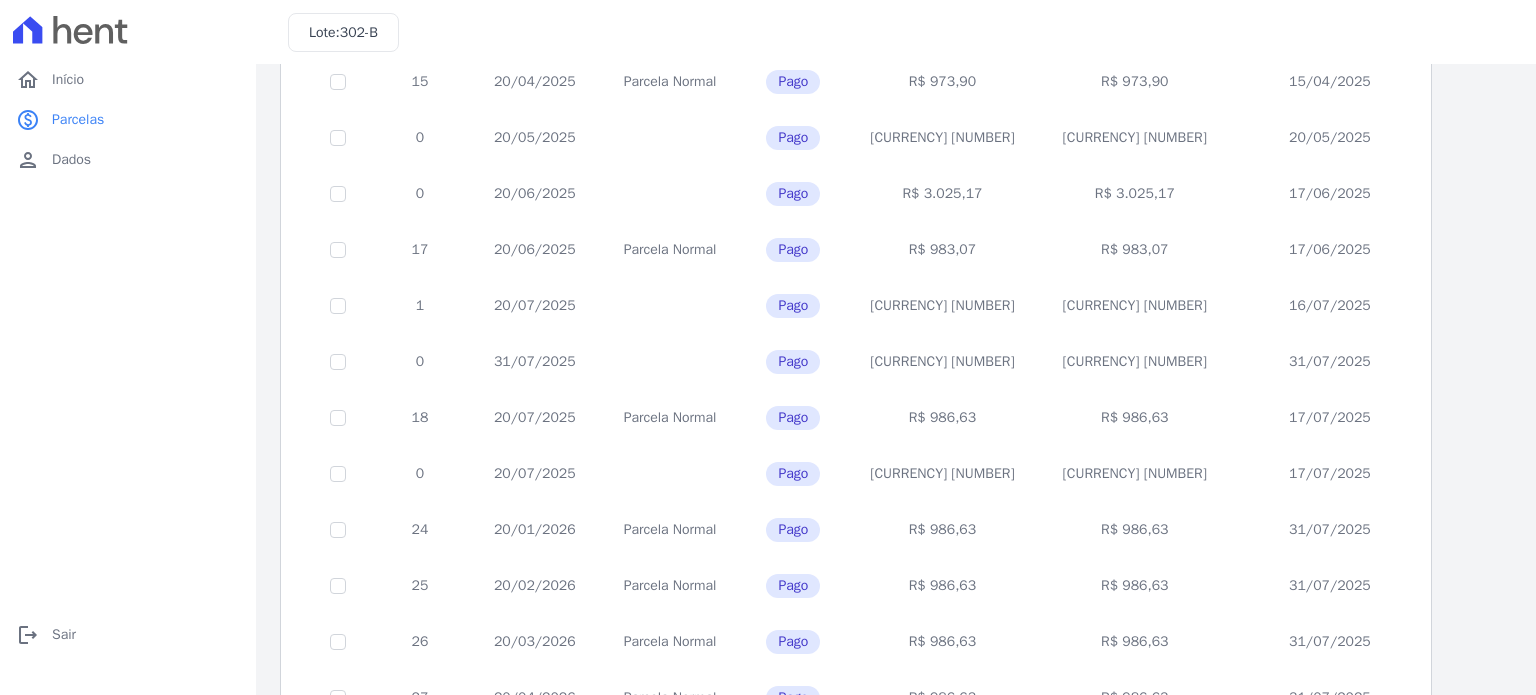 scroll, scrollTop: 460, scrollLeft: 0, axis: vertical 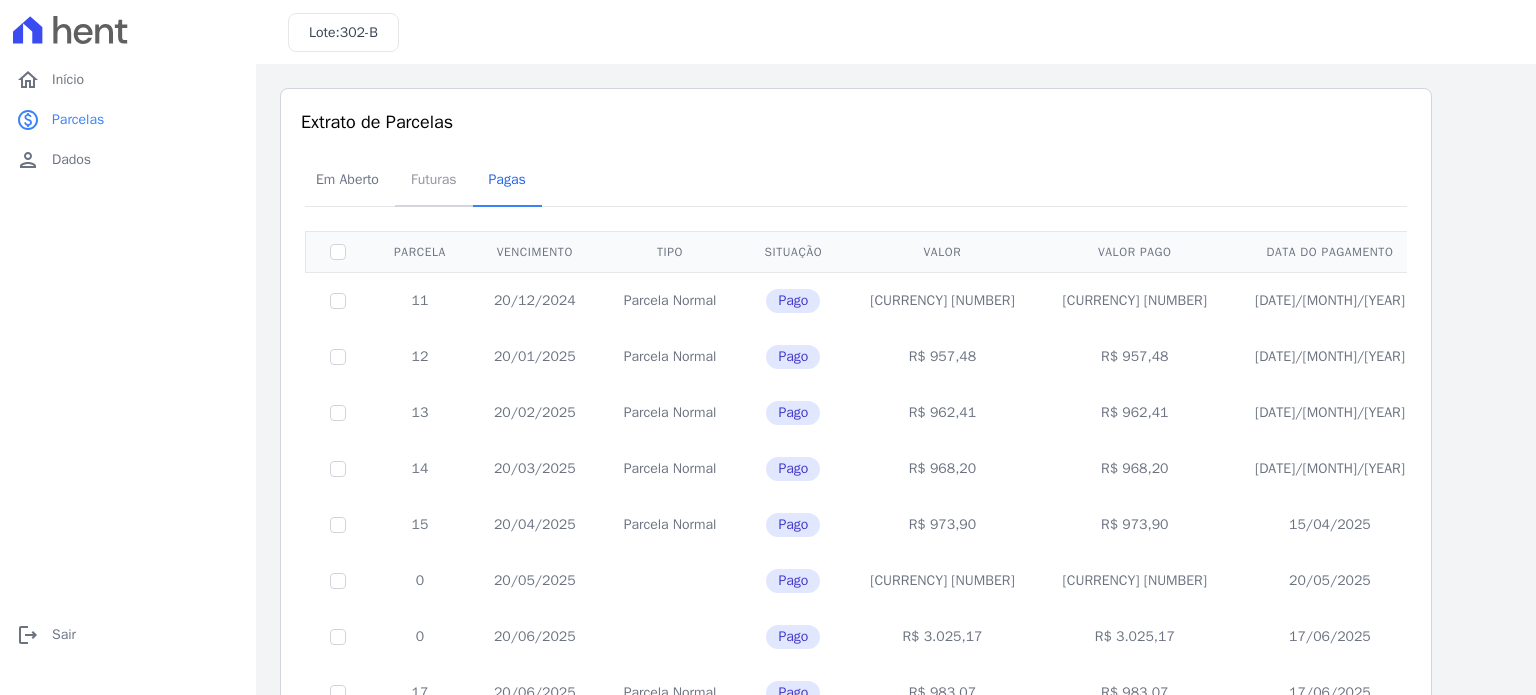 click on "Futuras" at bounding box center (434, 179) 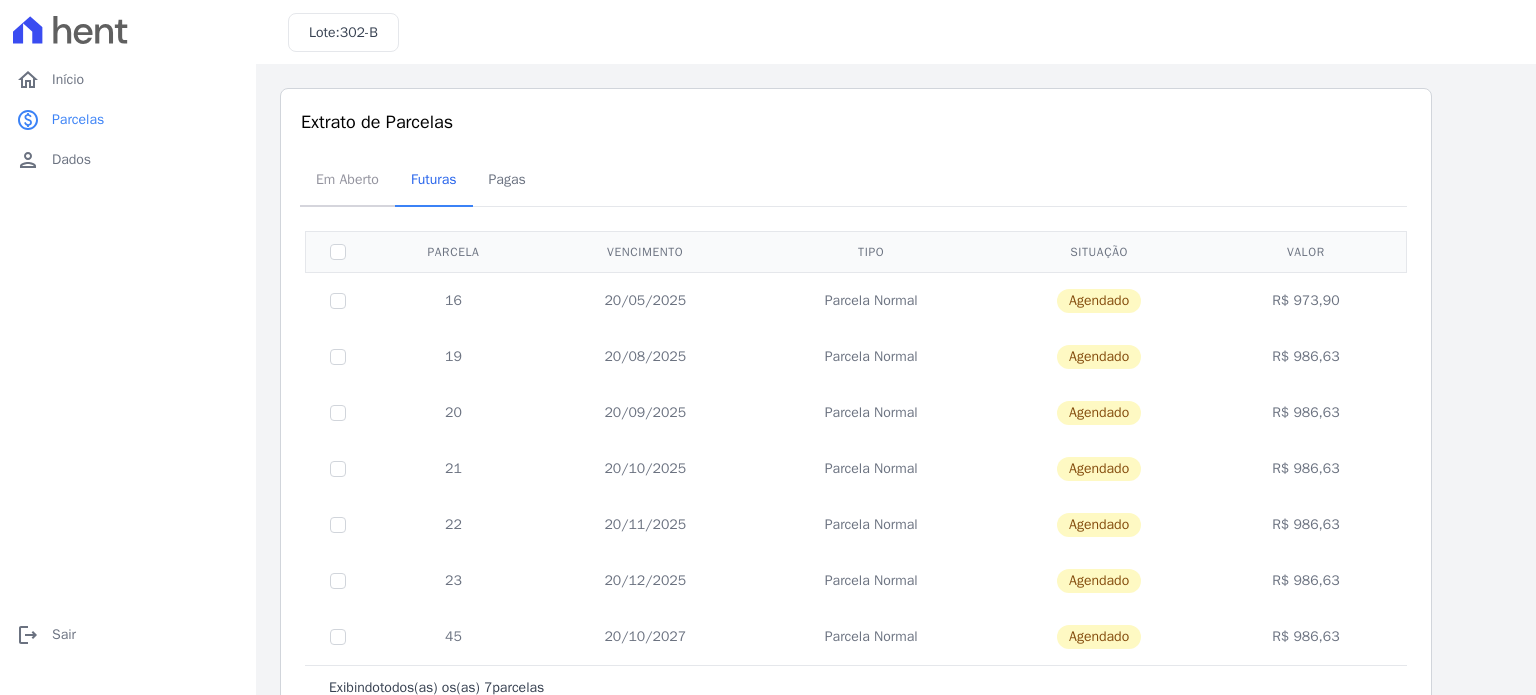 click on "Em Aberto" at bounding box center [347, 179] 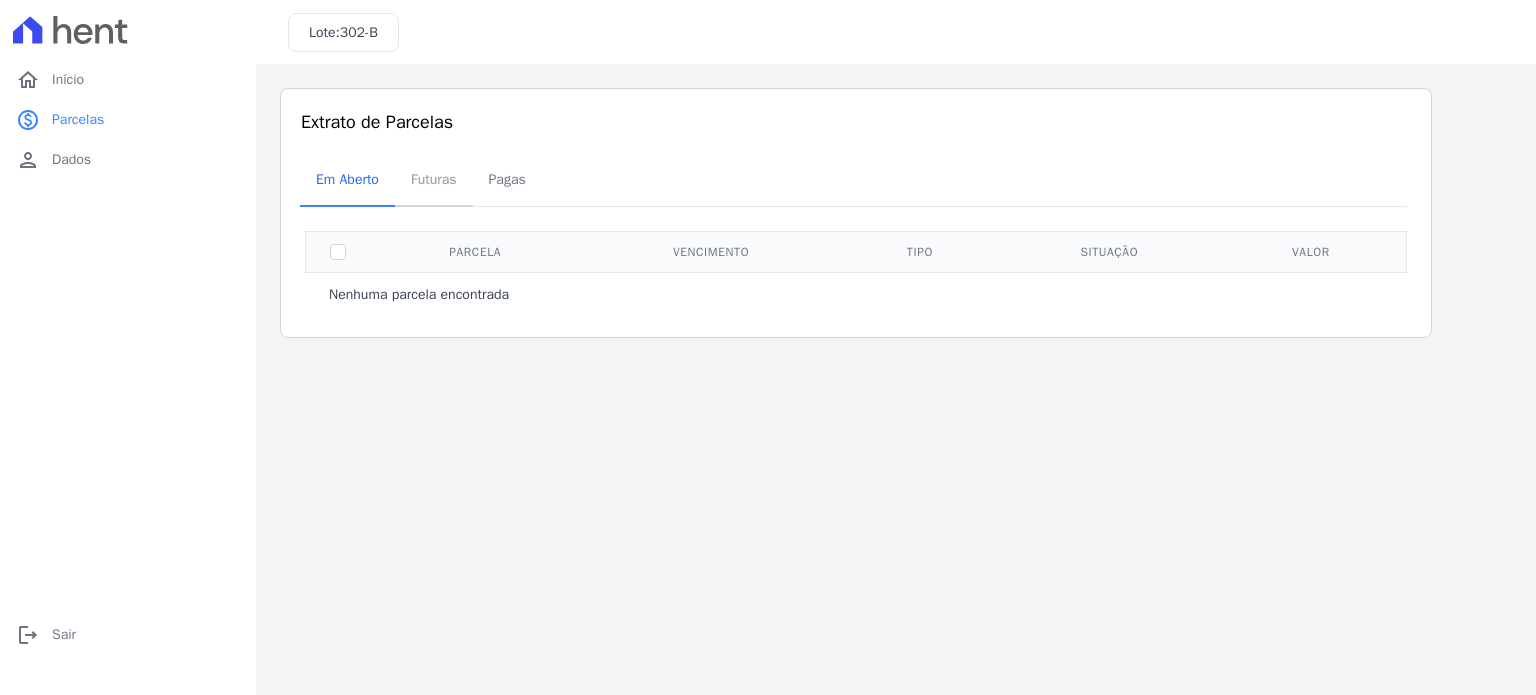 click on "Futuras" at bounding box center [434, 179] 